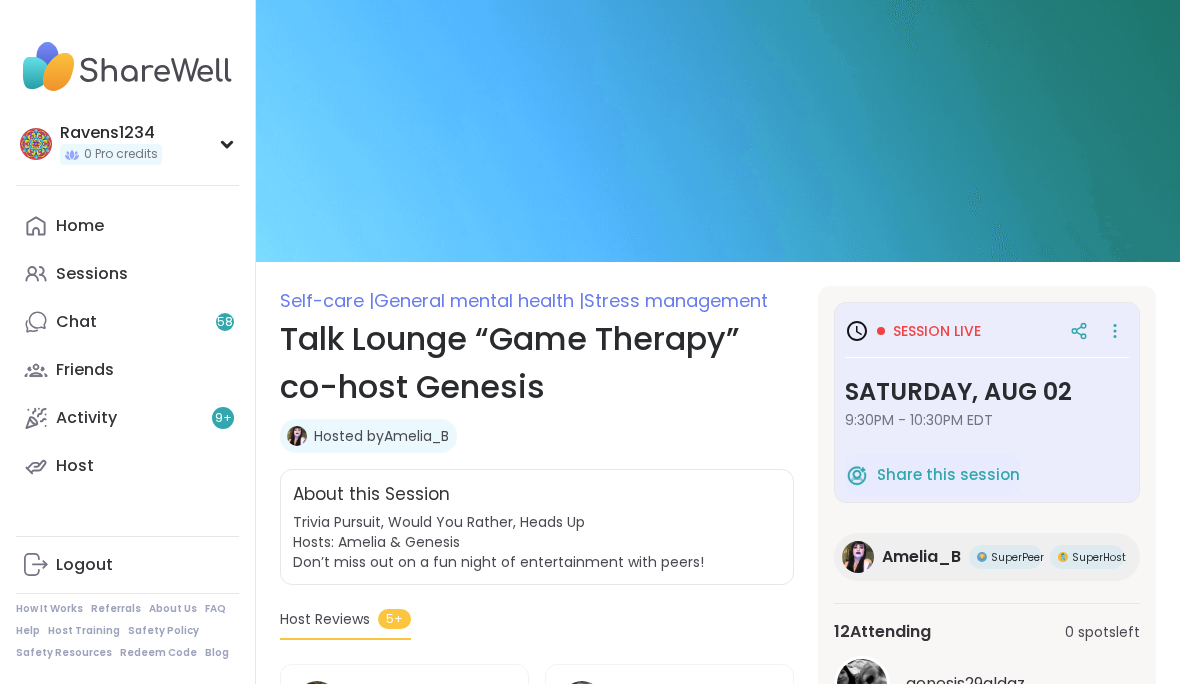 scroll, scrollTop: 0, scrollLeft: 0, axis: both 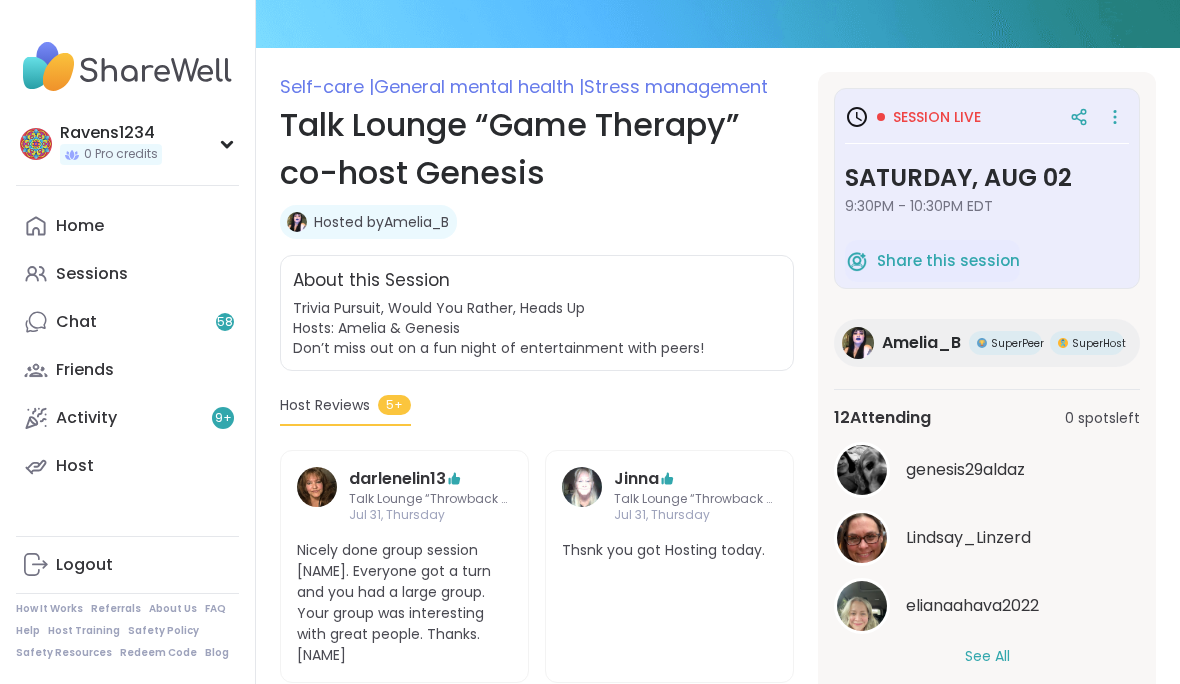 click on "Talk Lounge “Game Therapy” co-host Genesis" at bounding box center [537, 149] 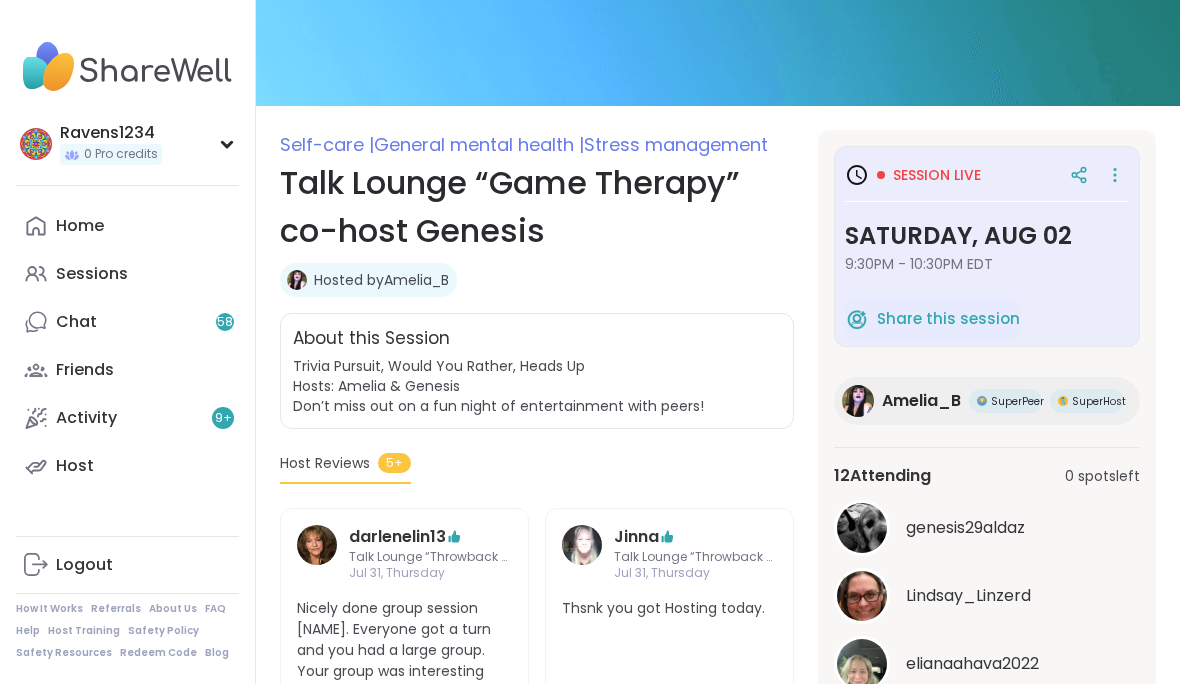 scroll, scrollTop: 159, scrollLeft: 0, axis: vertical 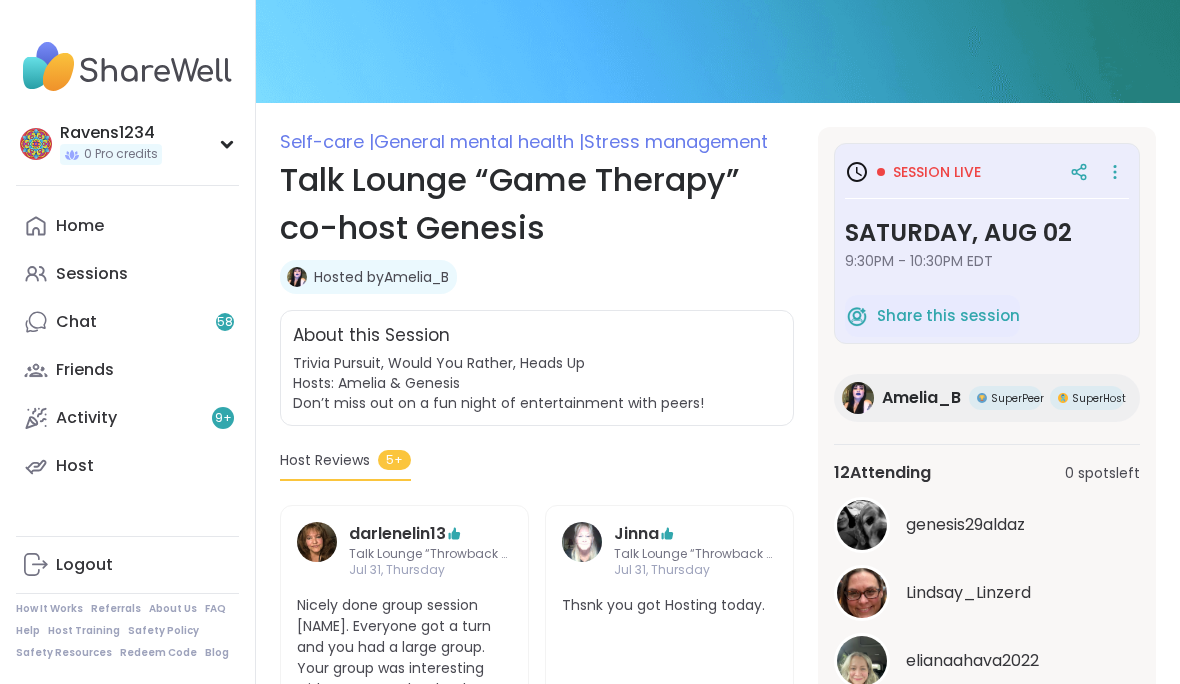 click on "Stress management" at bounding box center (676, 141) 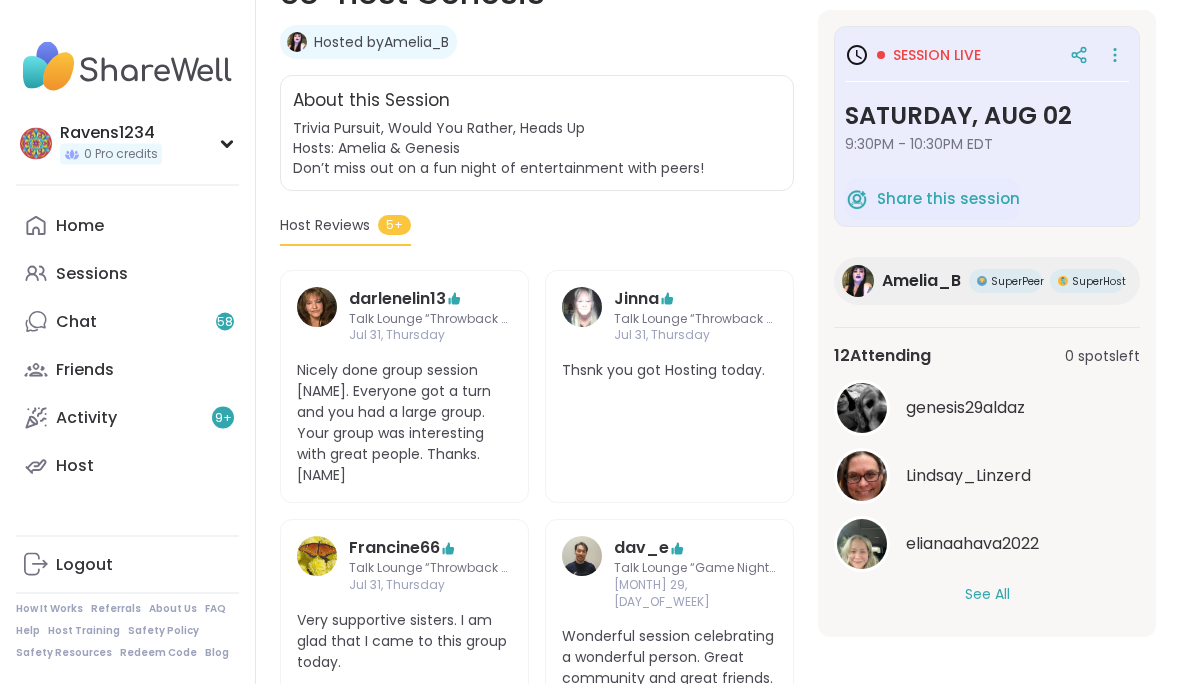 scroll, scrollTop: 397, scrollLeft: 0, axis: vertical 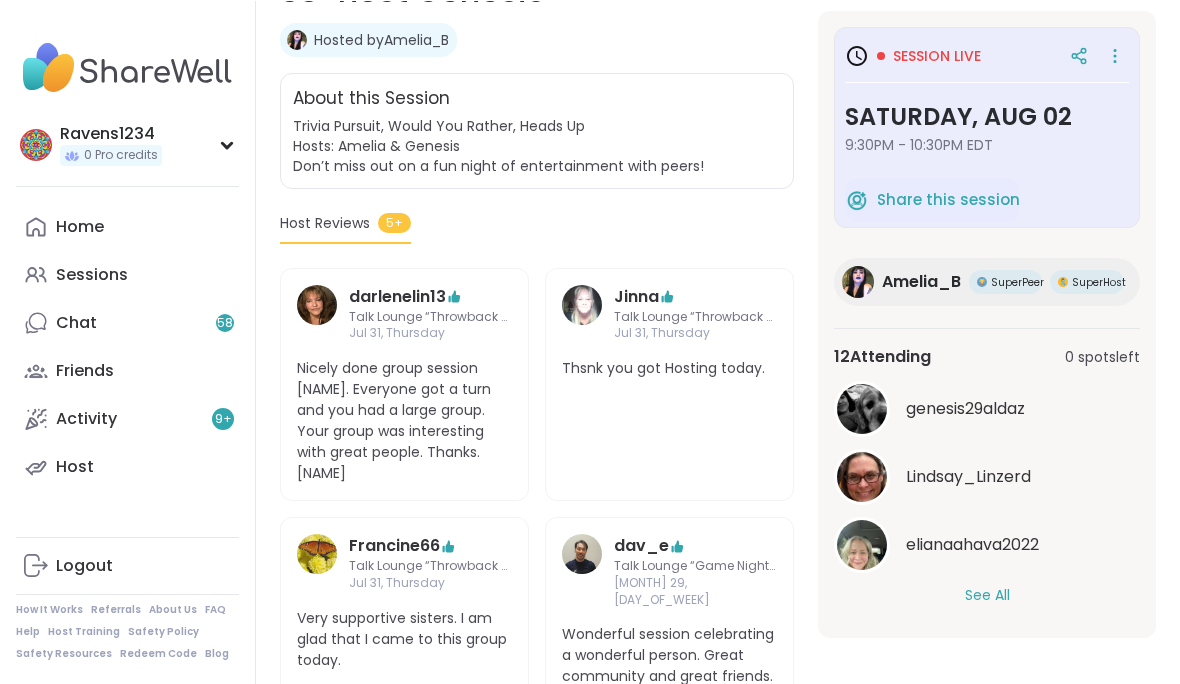 click on "See All" at bounding box center (987, 594) 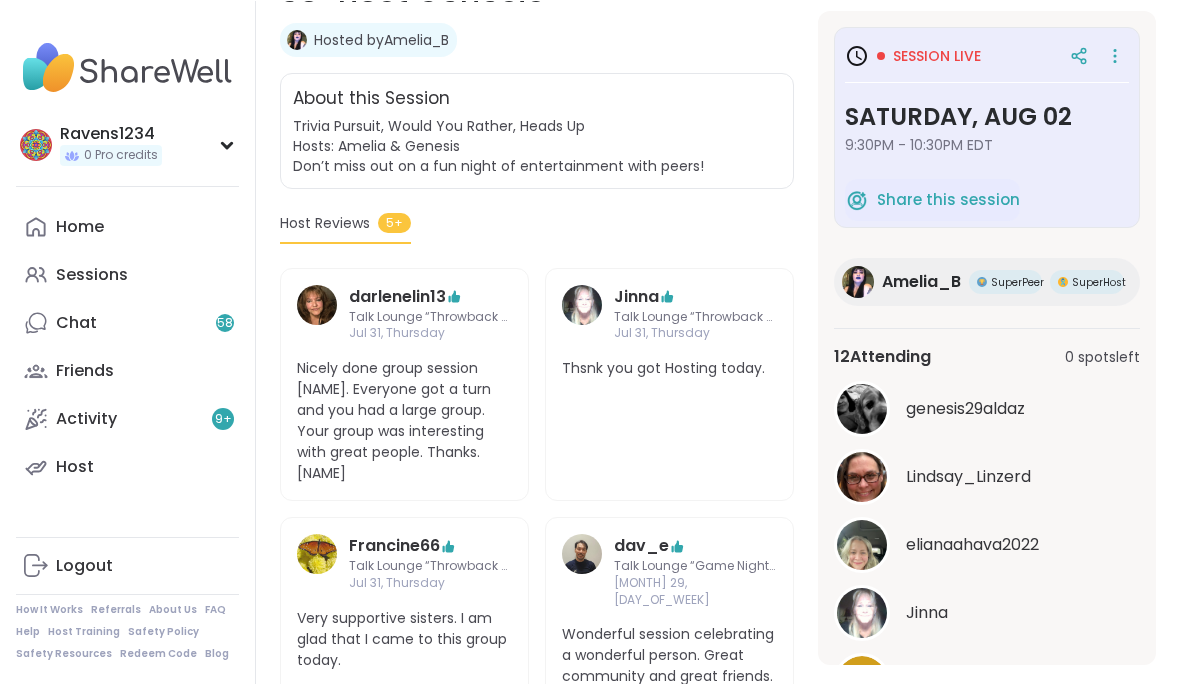scroll, scrollTop: 396, scrollLeft: 0, axis: vertical 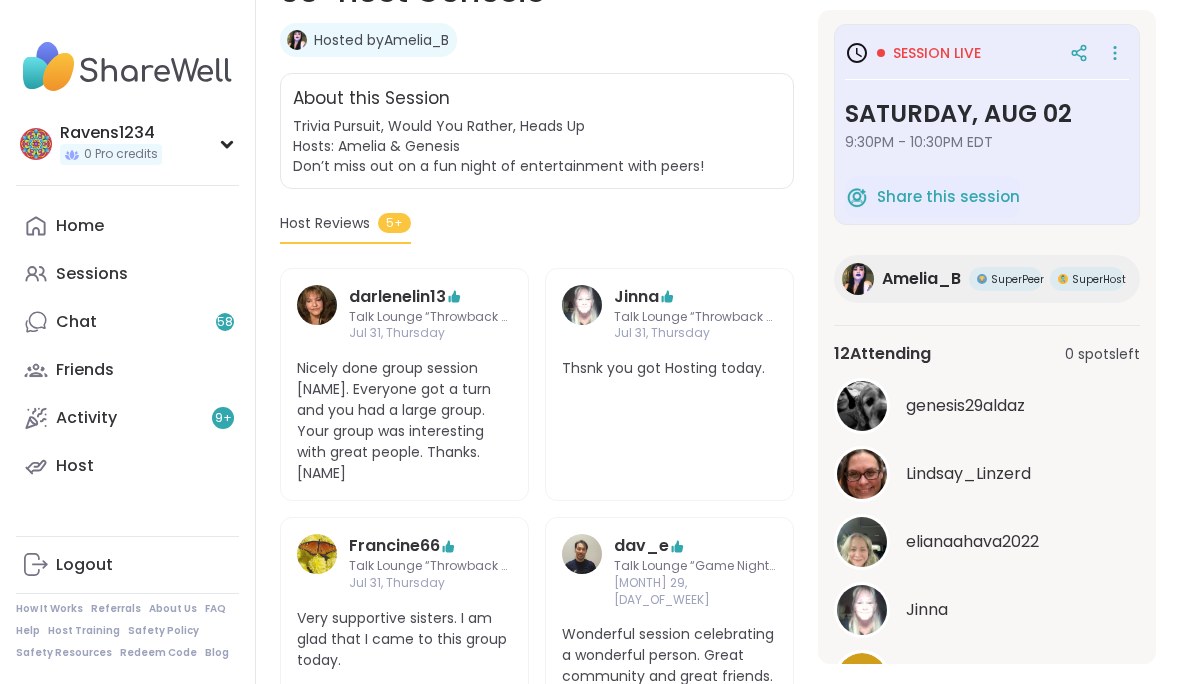 click on "Sessions" at bounding box center (92, 274) 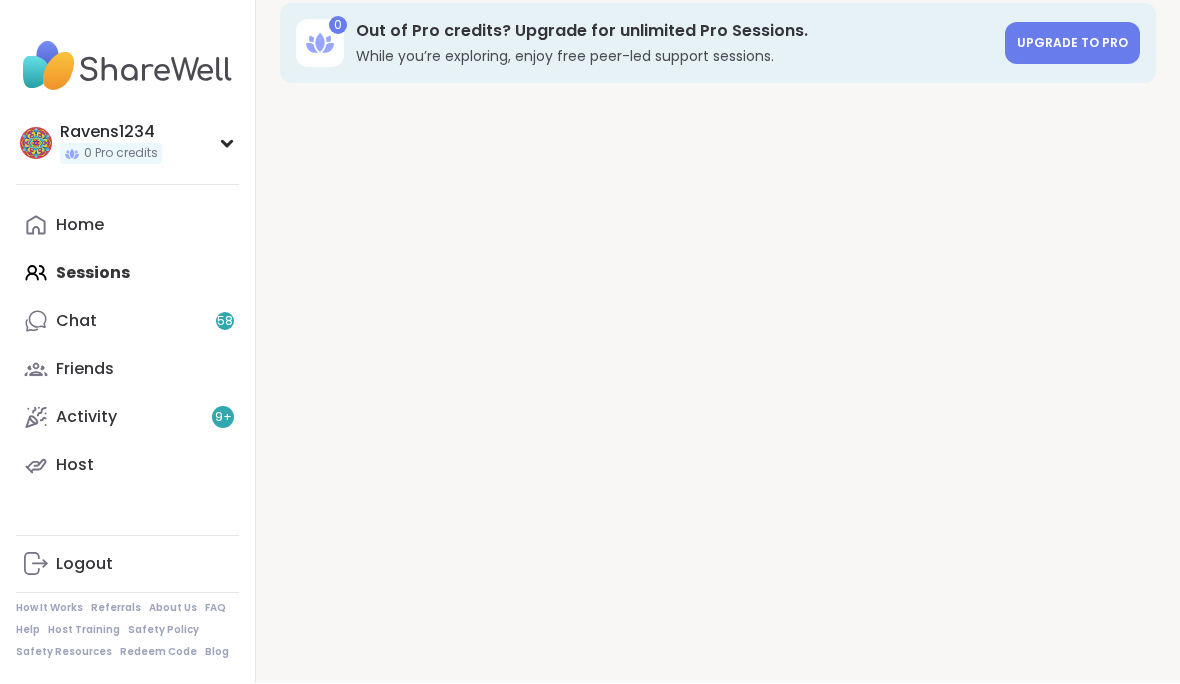 scroll, scrollTop: 21, scrollLeft: 0, axis: vertical 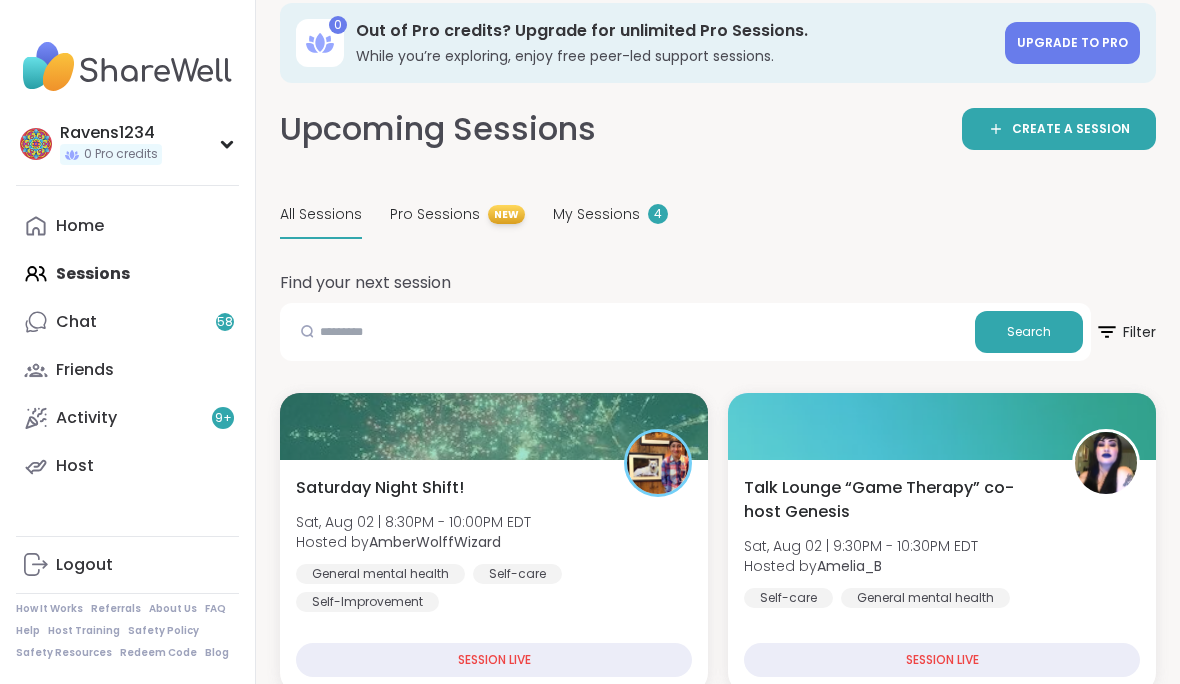 click on "4" at bounding box center [658, 214] 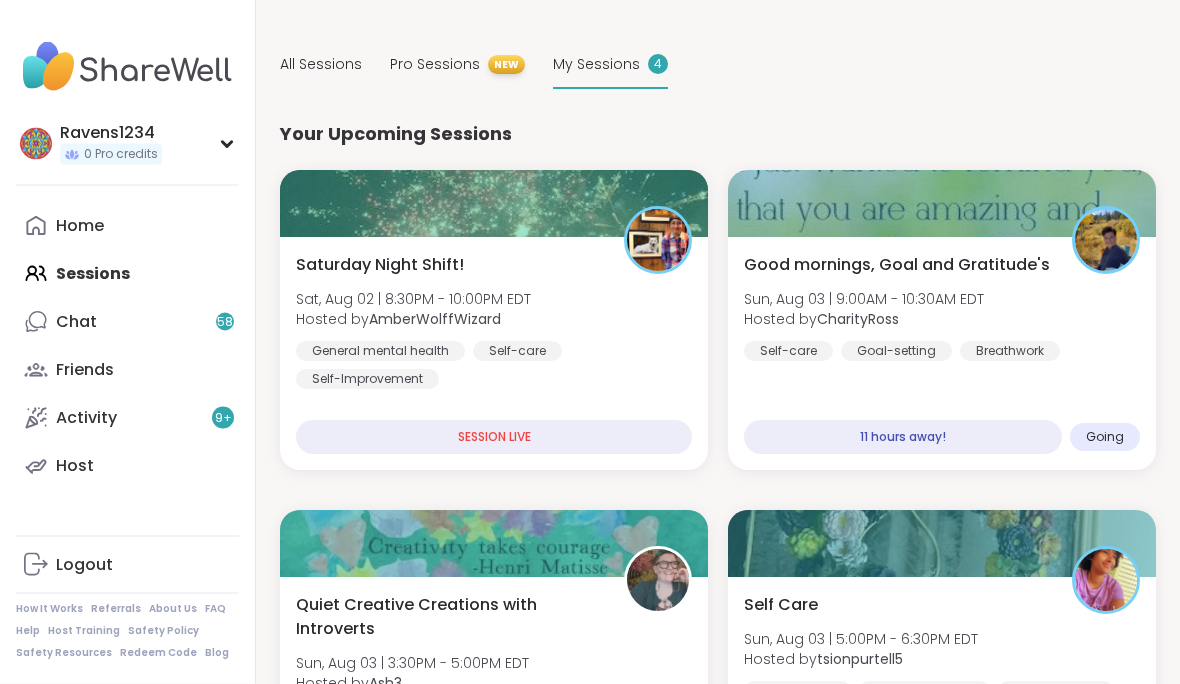 scroll, scrollTop: 171, scrollLeft: 0, axis: vertical 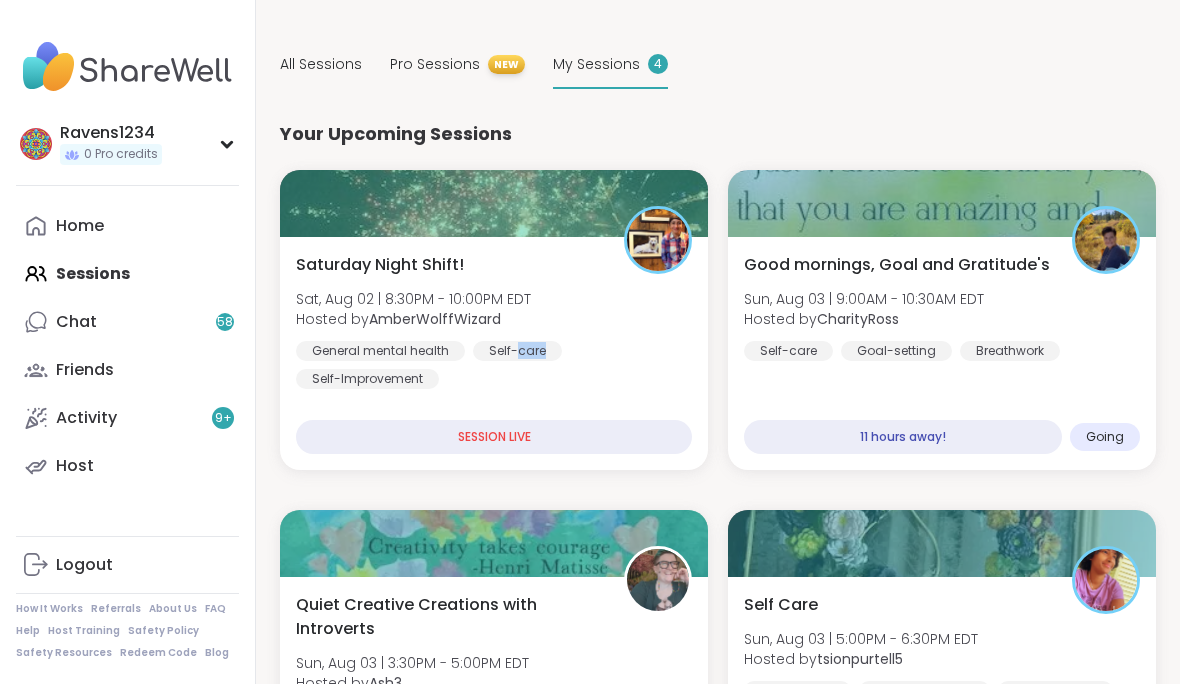 click on "SESSION LIVE" at bounding box center (494, 437) 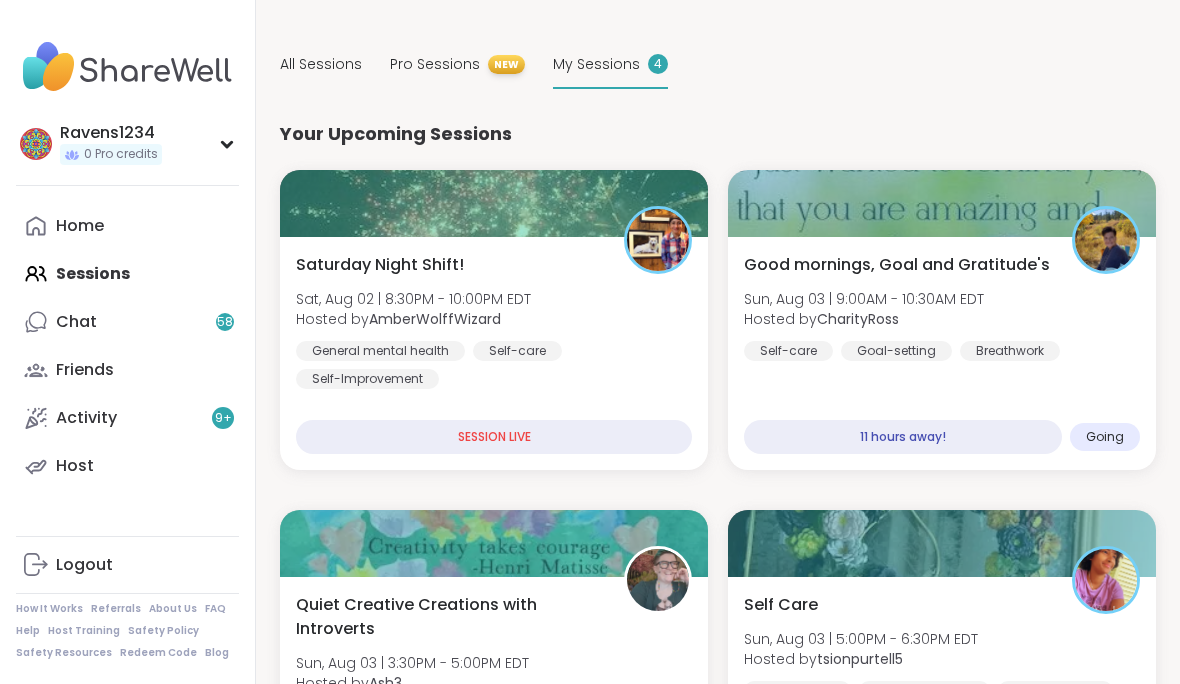 click on "SESSION LIVE" at bounding box center (494, 437) 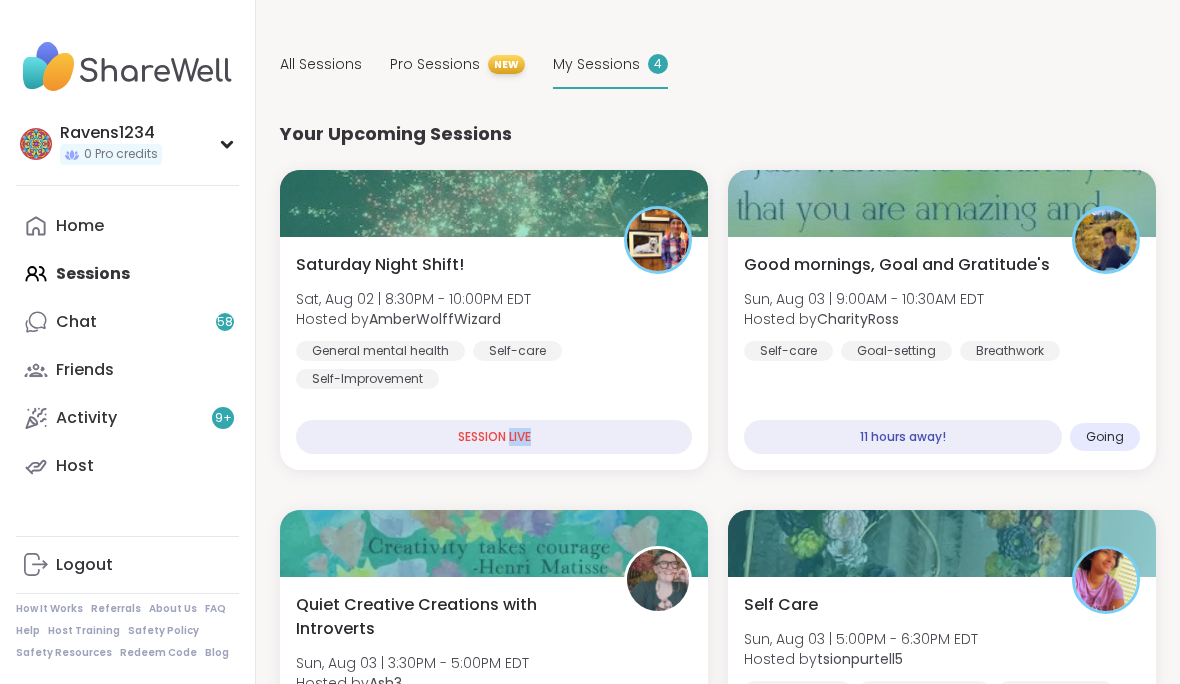 click on "Upcoming Sessions CREATE A SESSION All Sessions Pro Sessions NEW My Sessions 4 Your Upcoming Sessions Saturday Night Shift! Sat, Aug 02 | 8:30PM - 10:00PM EDT Hosted by [USERNAME] General mental health Self-care Self-Improvement SESSION LIVE  Good mornings, Goal and Gratitude's  Sun, Aug 03 | 9:00AM - 10:30AM EDT Hosted by [USERNAME] Self-care Goal-setting Breathwork 11 hours away! Going Quiet Creative Creations with Introverts Sun, Aug 03 | 3:30PM - 5:00PM EDT Hosted by [USERNAME] Body doubling Self-care Healthy habits 17 hours away! Going Self Care  Sun, Aug 03 | 5:00PM - 6:30PM EDT Hosted by [USERNAME] Affirmations Finding purpose Assertiveness 19 hours away! Going" at bounding box center (718, 383) 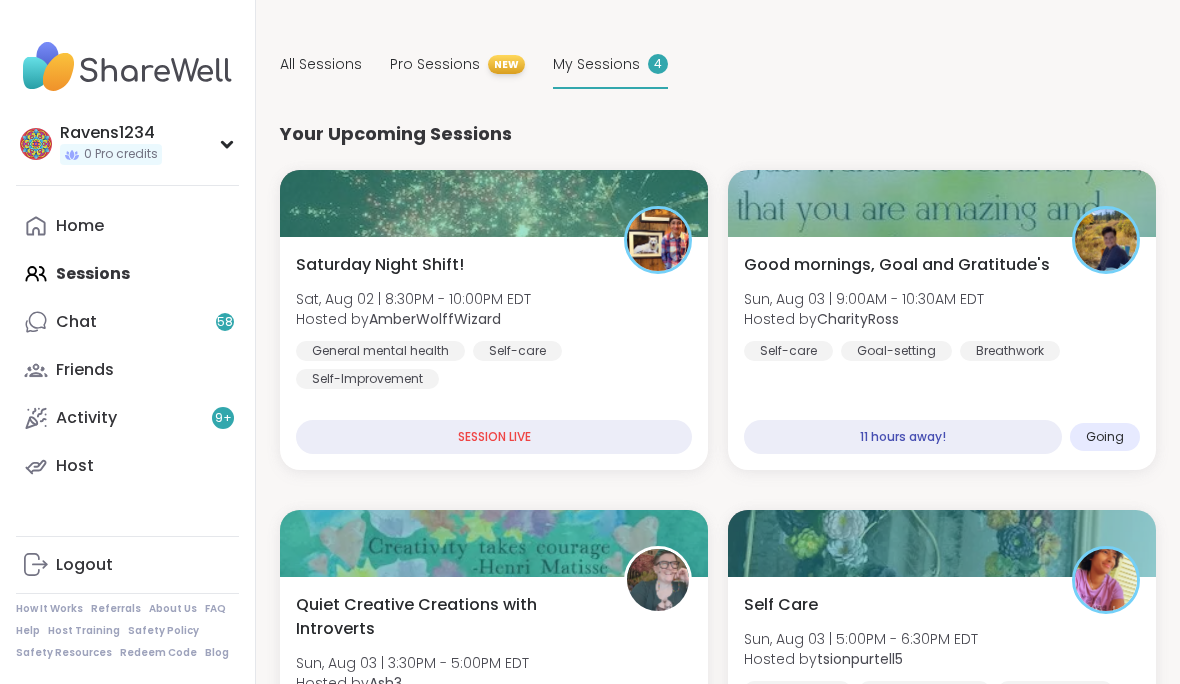 click on "4" at bounding box center [658, 64] 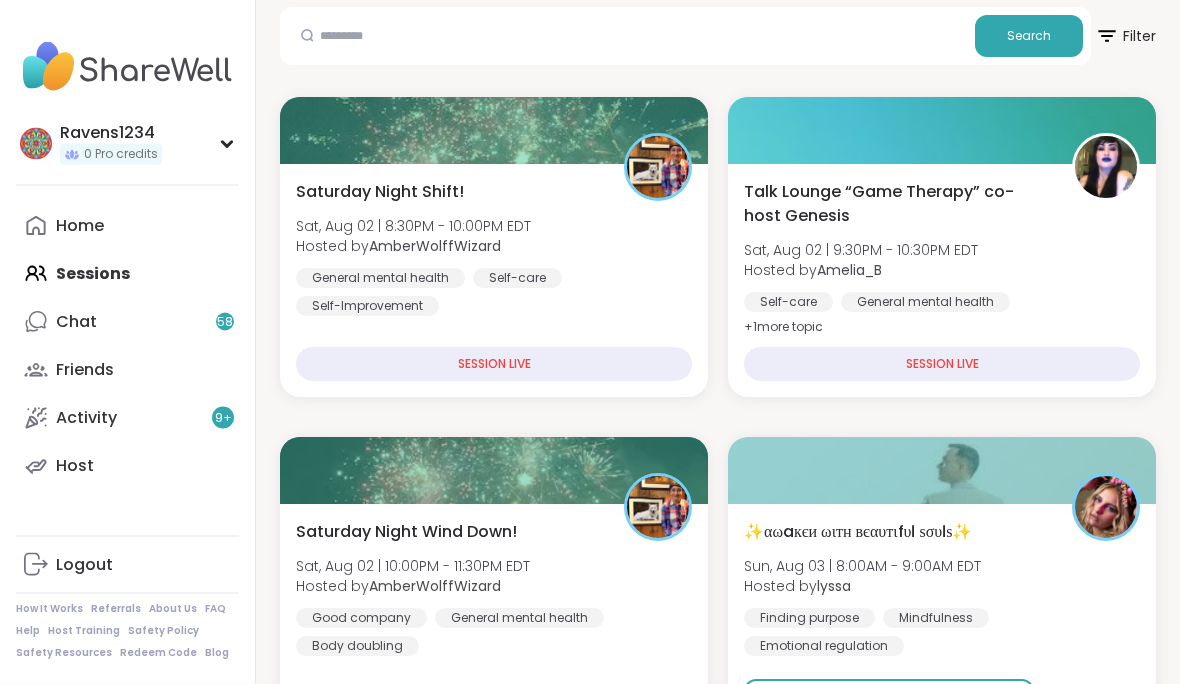 scroll, scrollTop: 315, scrollLeft: 0, axis: vertical 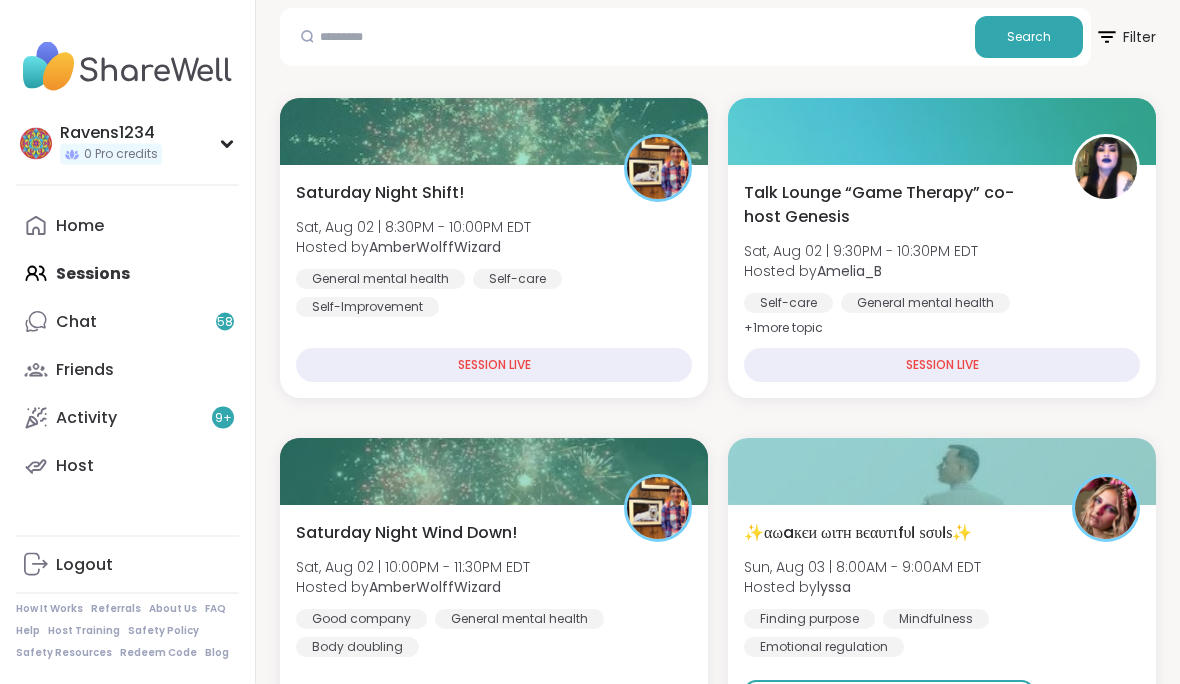 click on "SESSION LIVE" at bounding box center (942, 366) 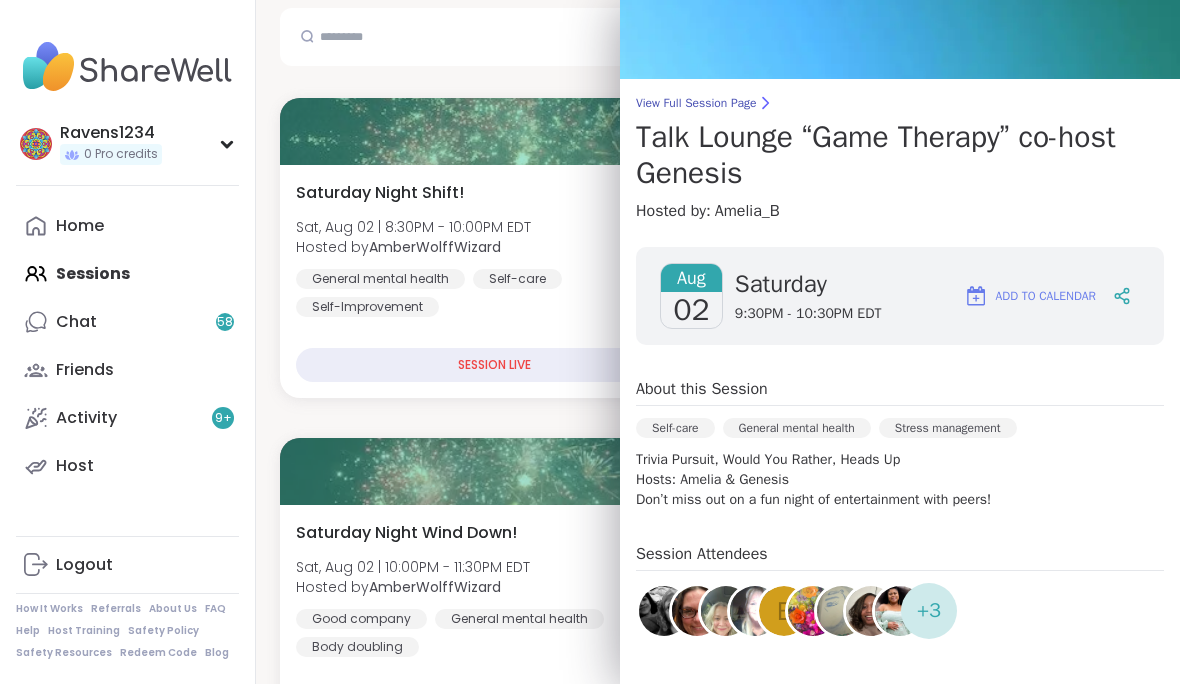 scroll, scrollTop: 80, scrollLeft: 0, axis: vertical 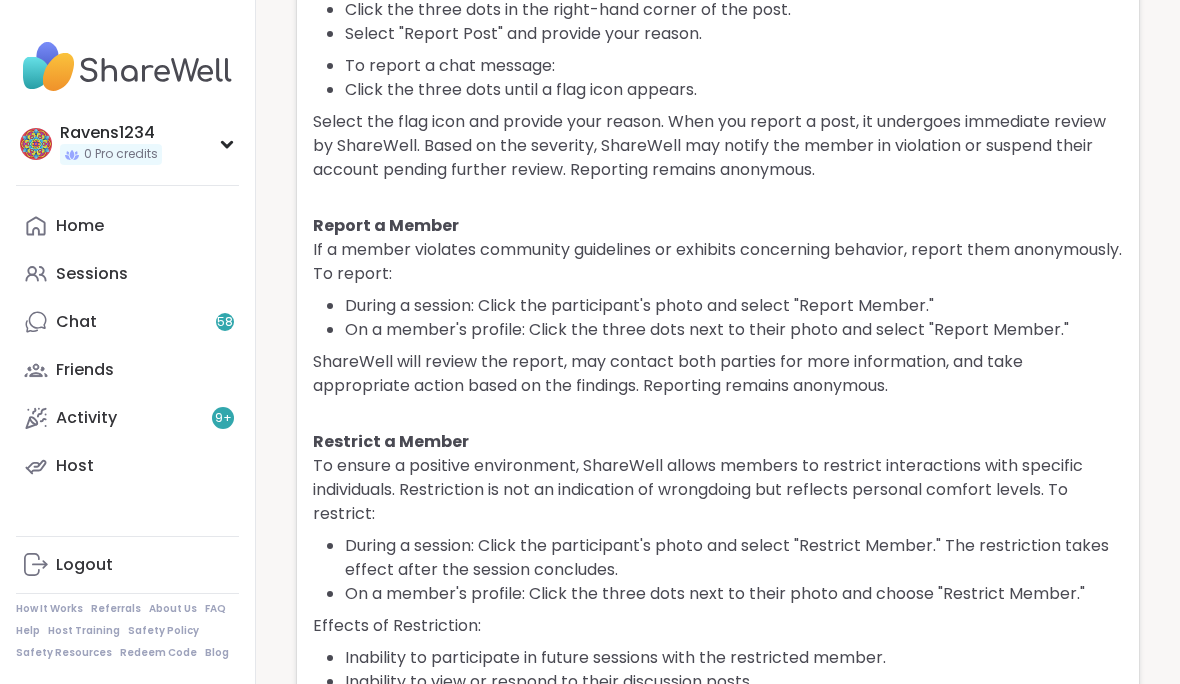 click on "Select the flag icon and provide your reason. When you report a post, it undergoes immediate review by ShareWell. Based on the severity, ShareWell may notify the member in violation or suspend their account pending further review. Reporting remains anonymous." at bounding box center [718, 146] 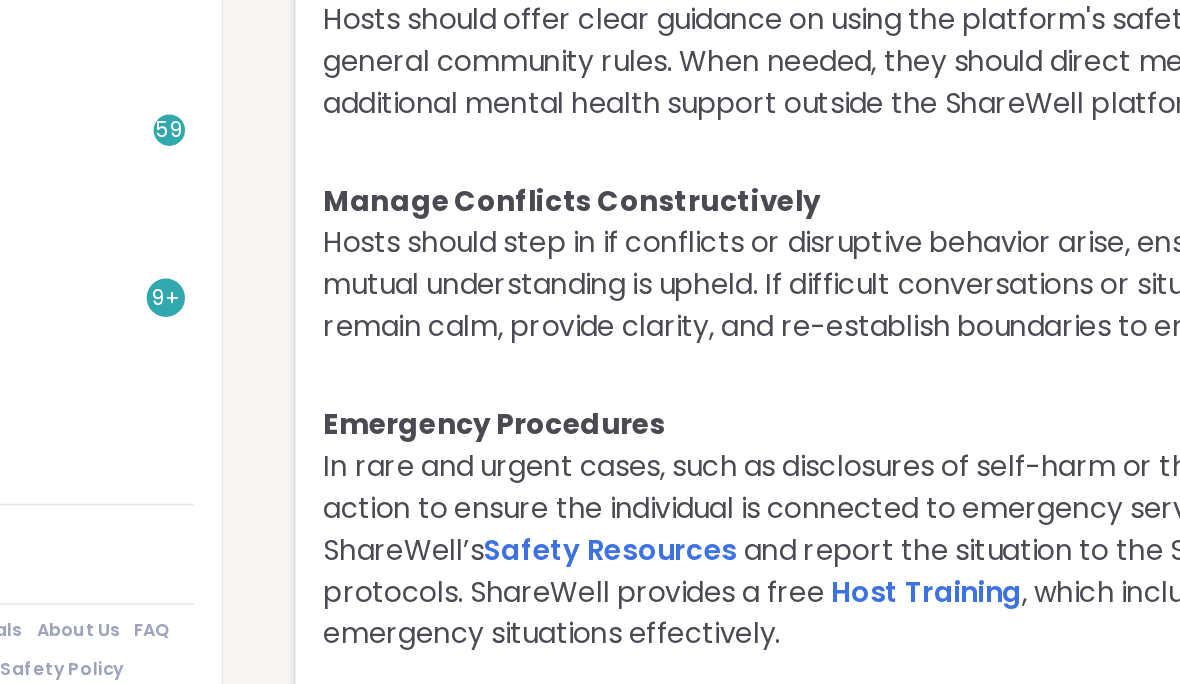 scroll, scrollTop: 5746, scrollLeft: 0, axis: vertical 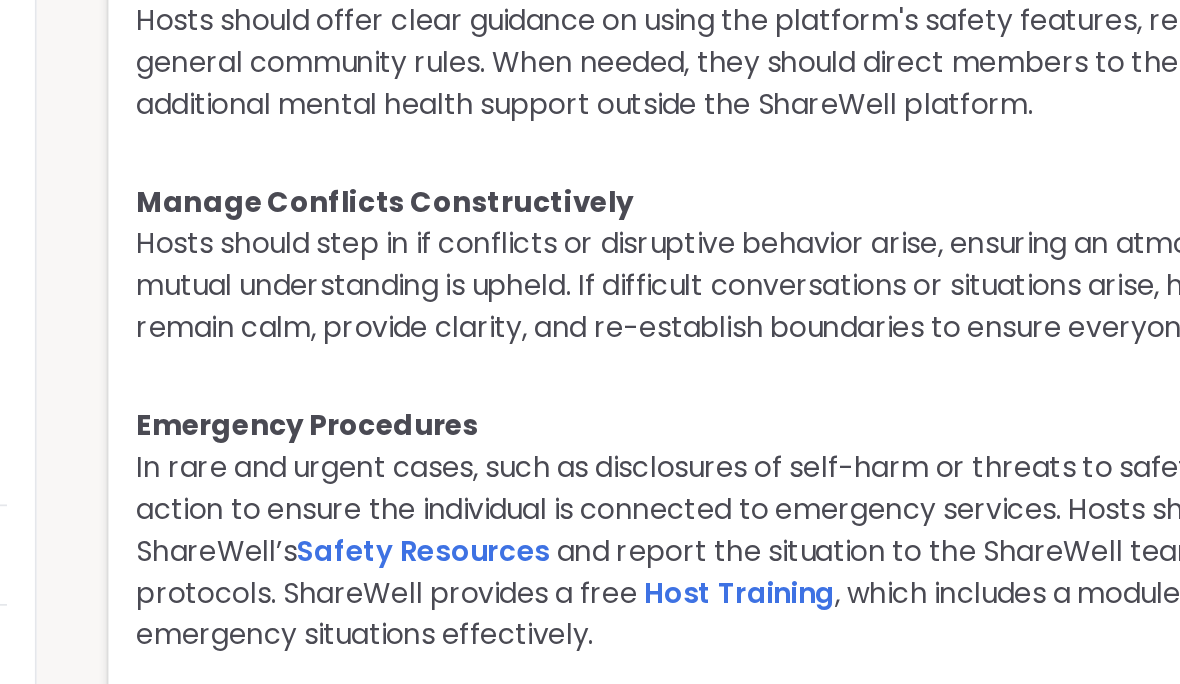 click on "Safety Resources" at bounding box center (477, 562) 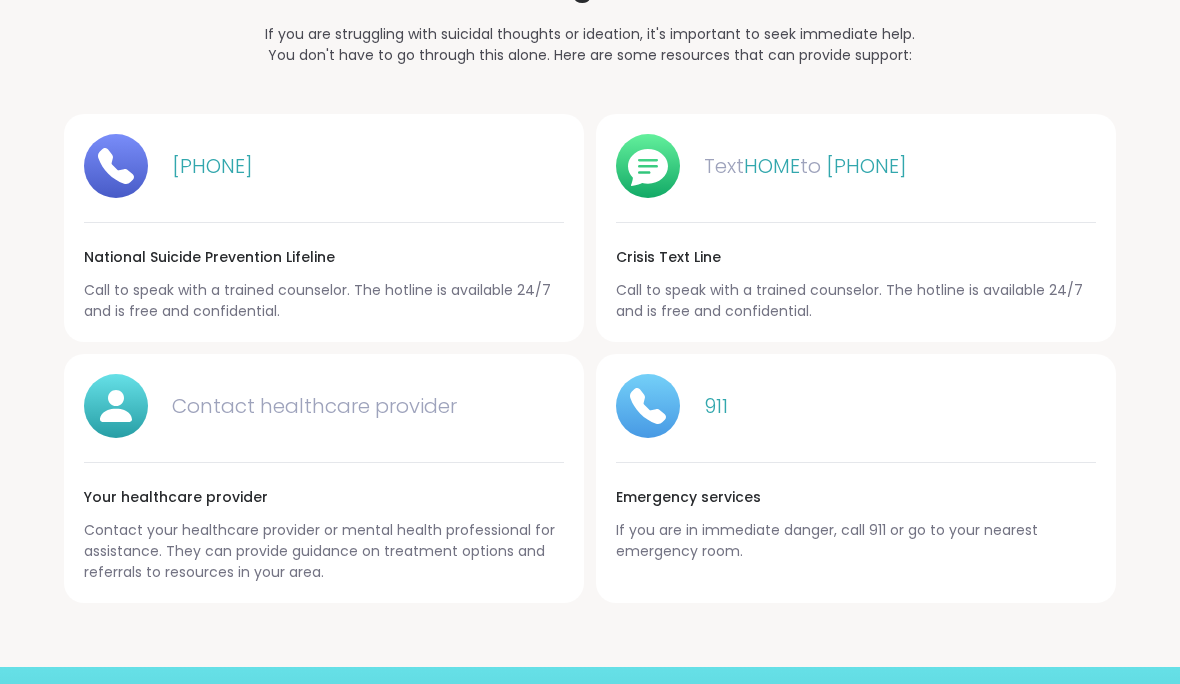 scroll, scrollTop: 1625, scrollLeft: 0, axis: vertical 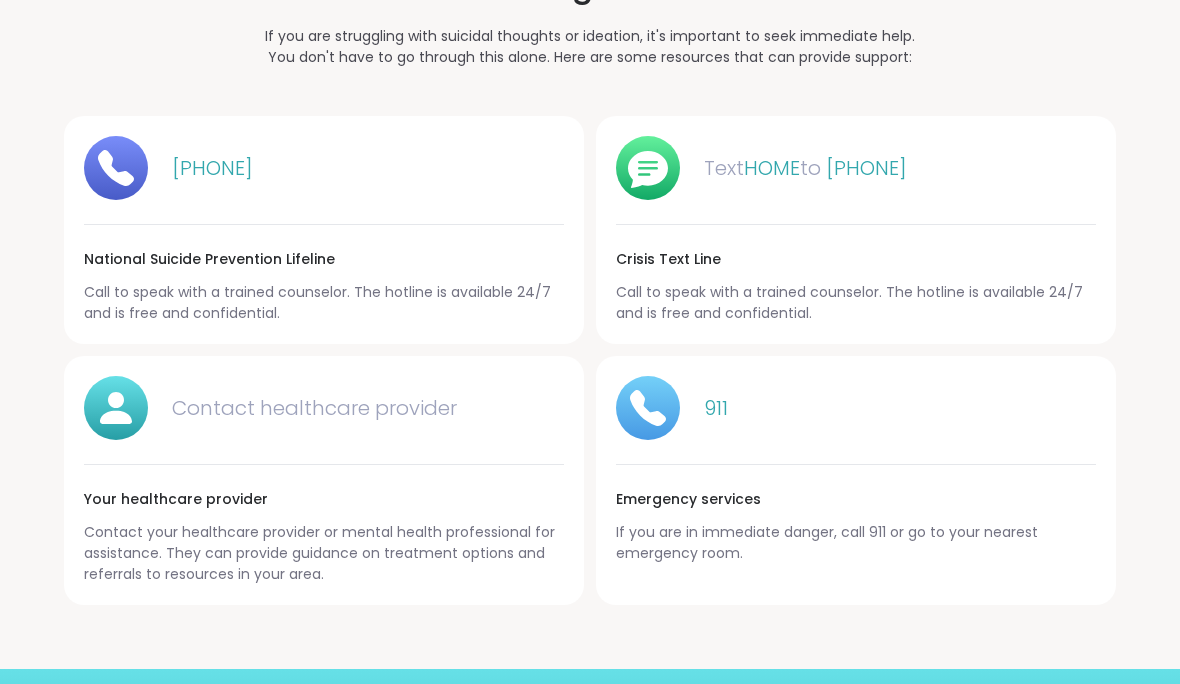 click on "Text  HOME  to   741741" at bounding box center [856, 168] 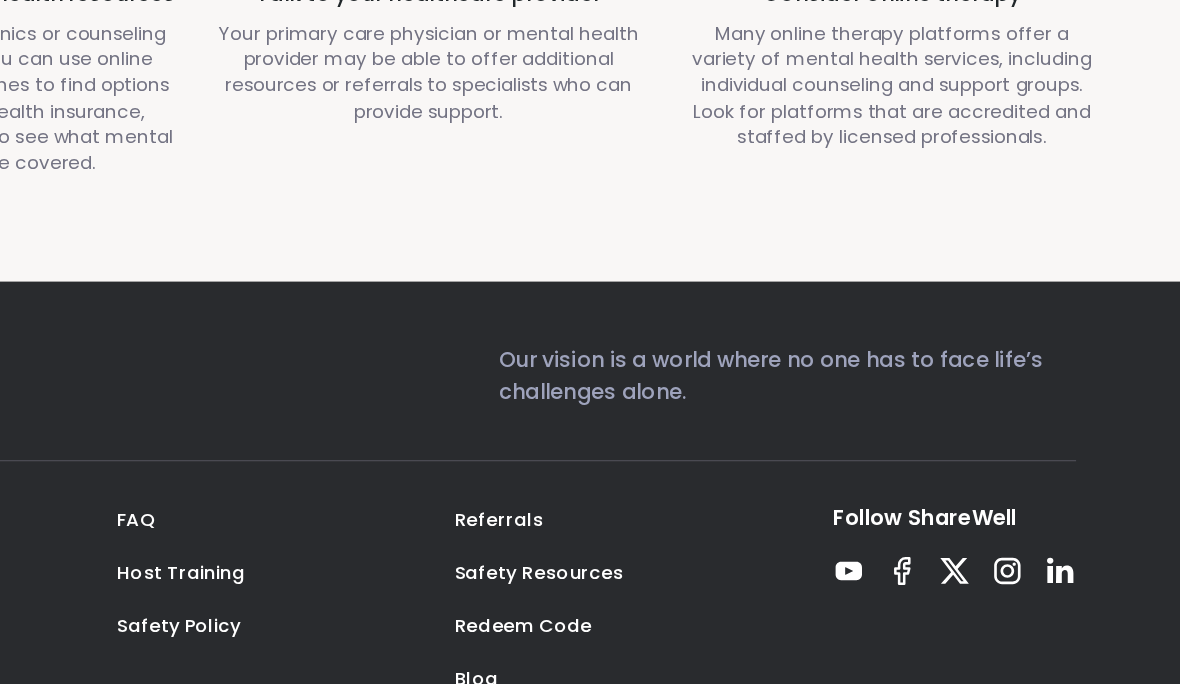 scroll, scrollTop: 6301, scrollLeft: 0, axis: vertical 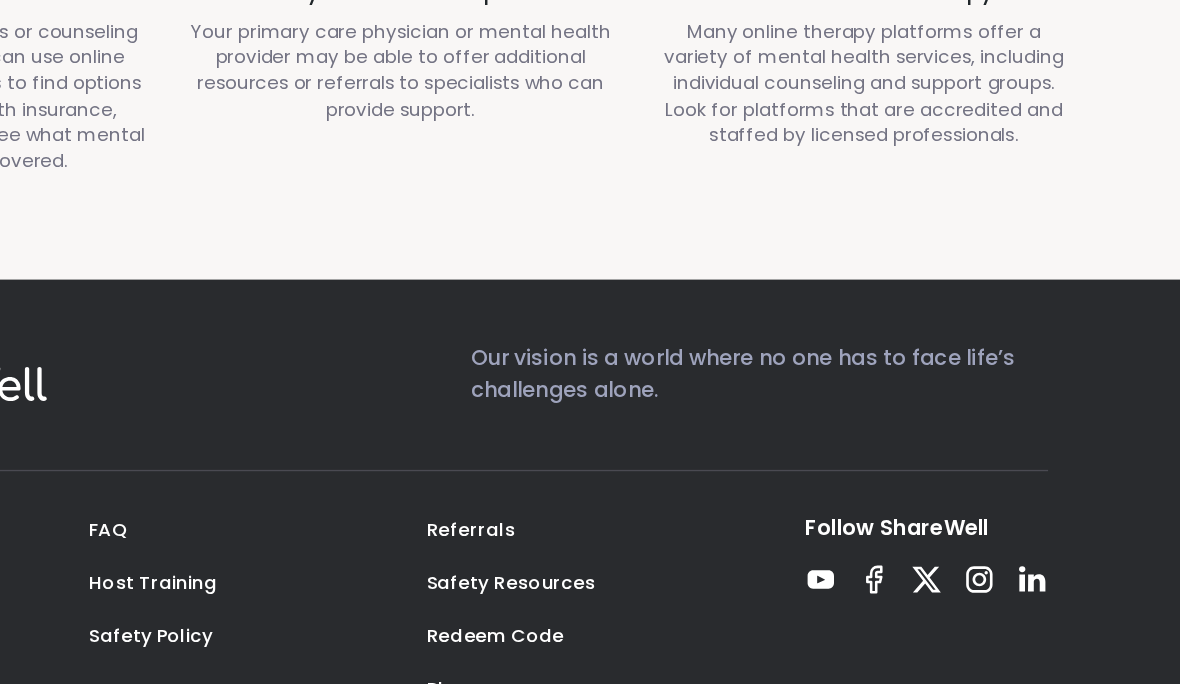 click on "Consider online therapy Many online therapy platforms offer a variety of mental health services, including individual counseling and support groups. Look for platforms that are accredited and staffed by licensed professionals." at bounding box center [940, 125] 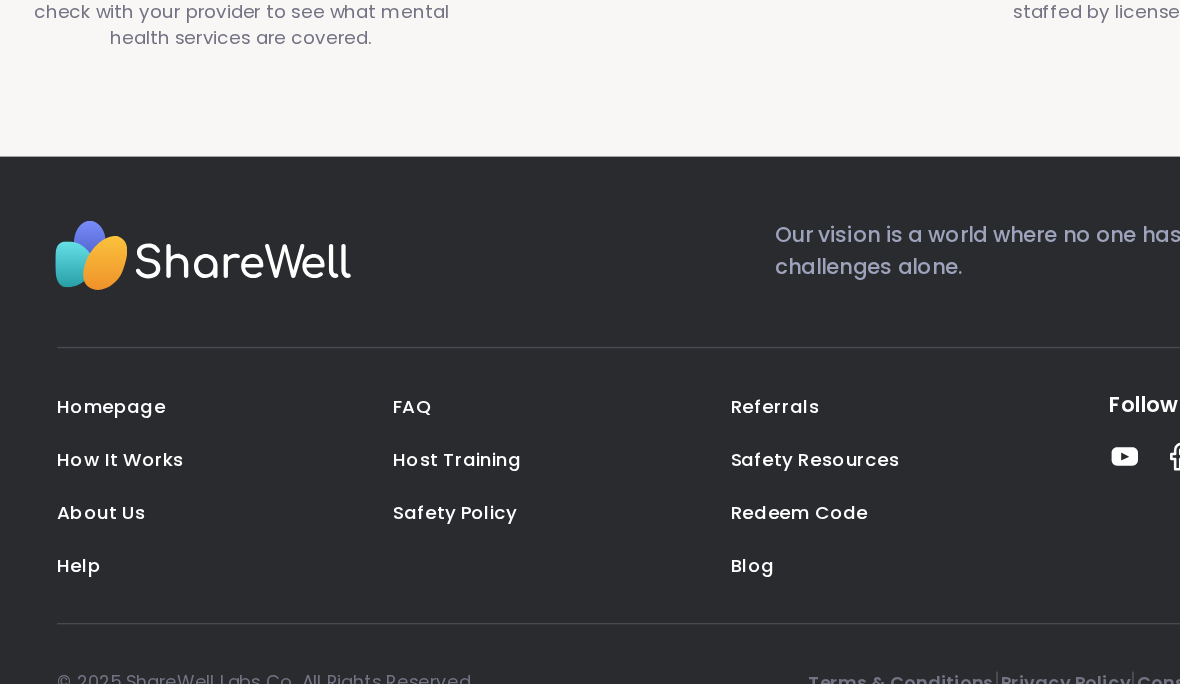 scroll, scrollTop: 6654, scrollLeft: 0, axis: vertical 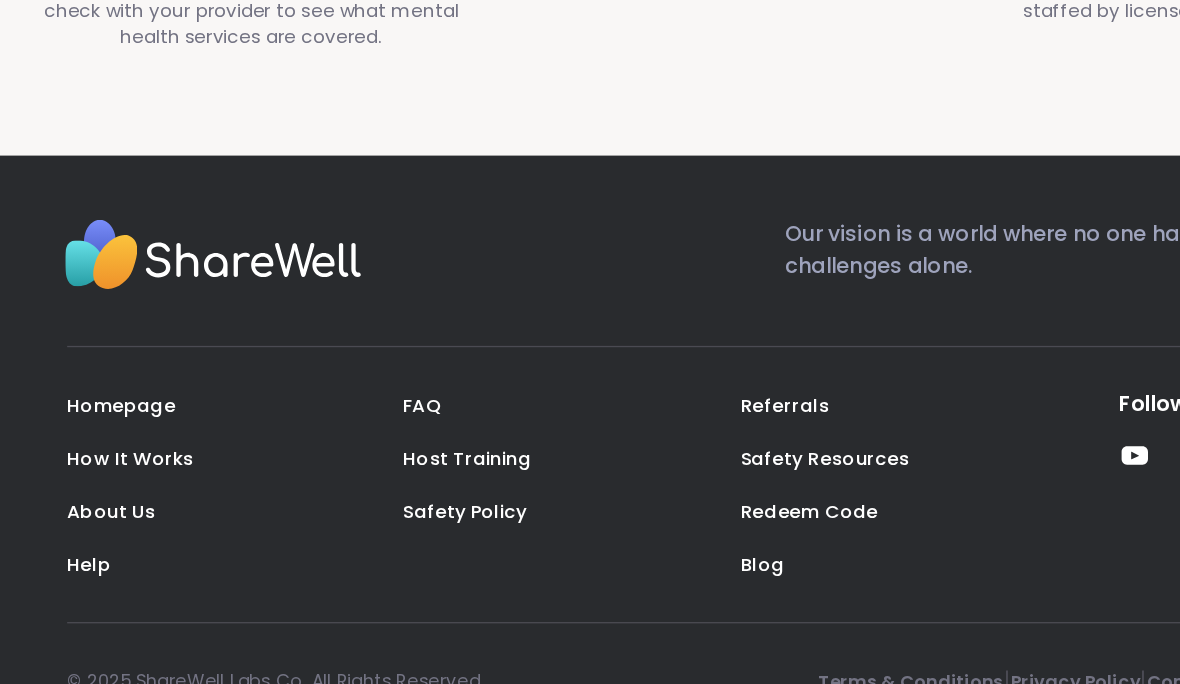 click on "Safety Resources" at bounding box center [674, 455] 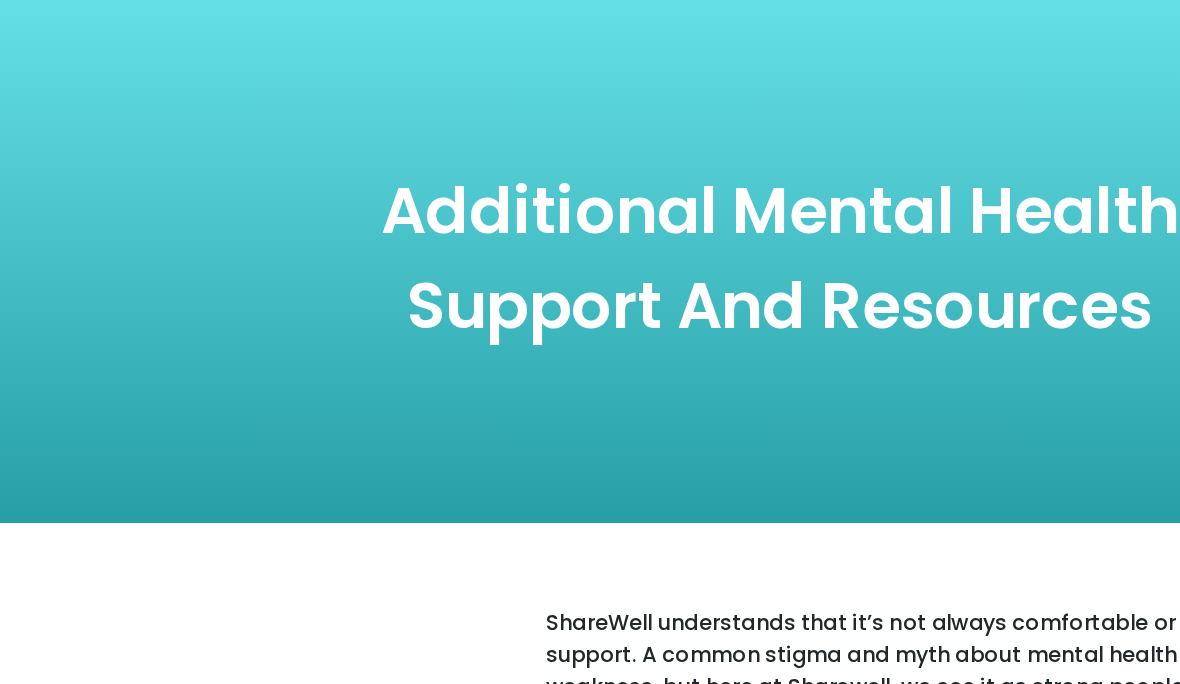 scroll, scrollTop: 0, scrollLeft: 0, axis: both 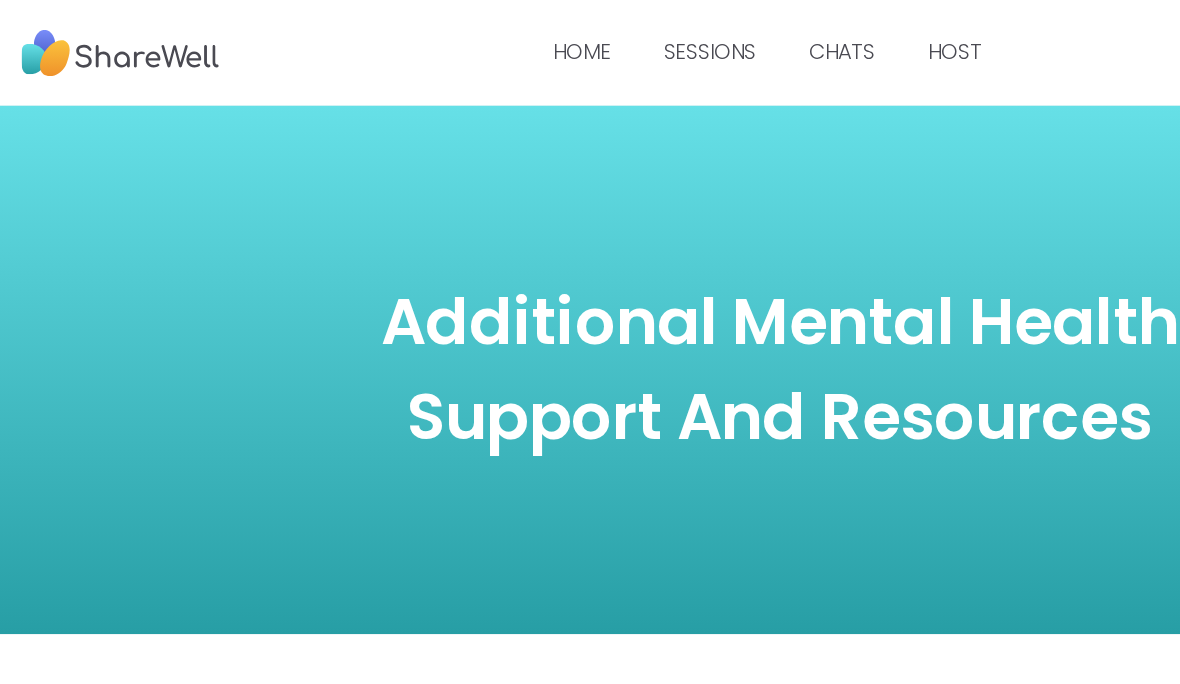 click on "SESSIONS" at bounding box center [537, 39] 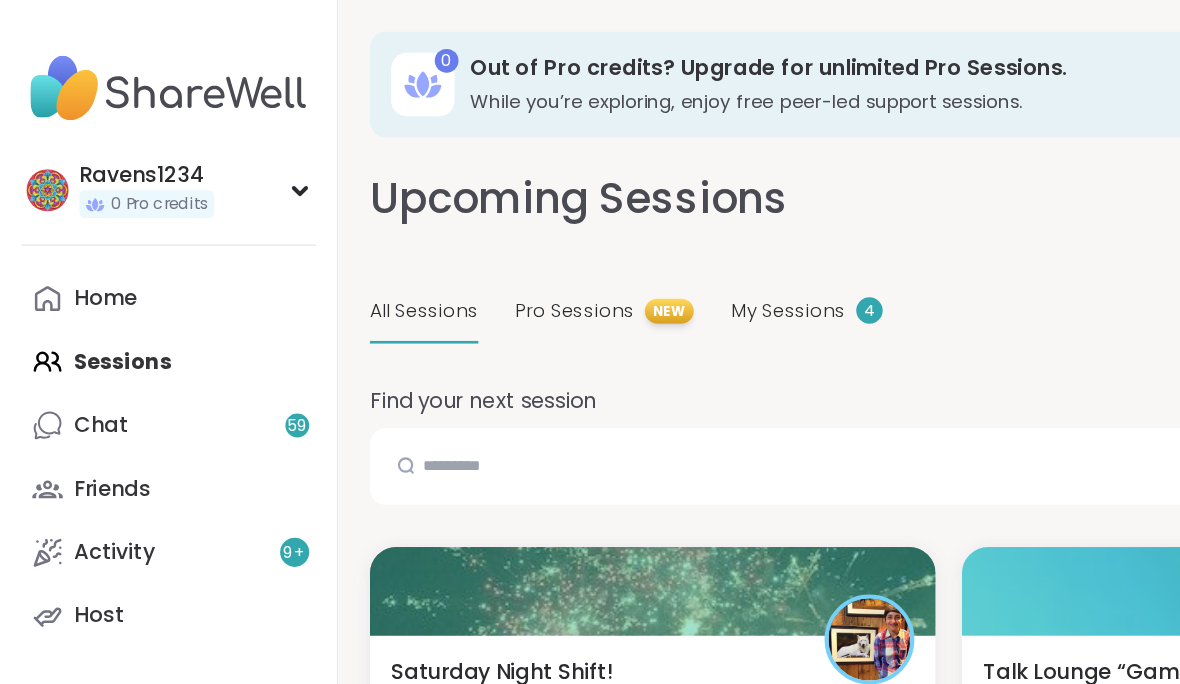 click on "4" at bounding box center (658, 235) 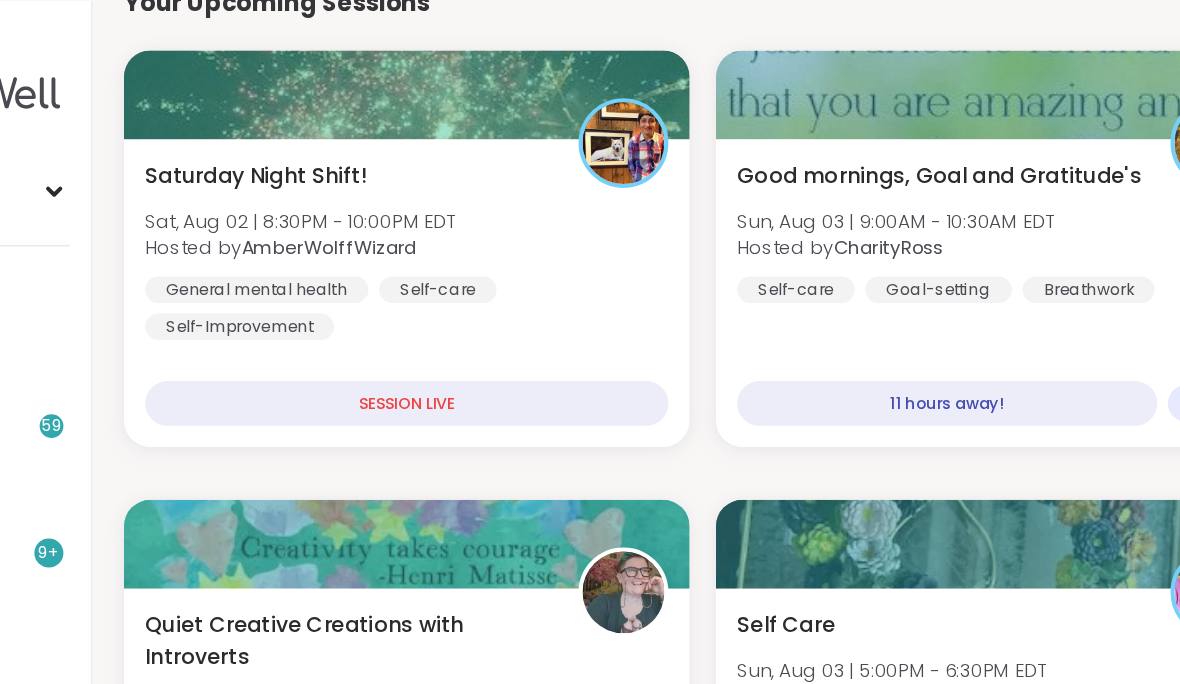 scroll, scrollTop: 303, scrollLeft: 0, axis: vertical 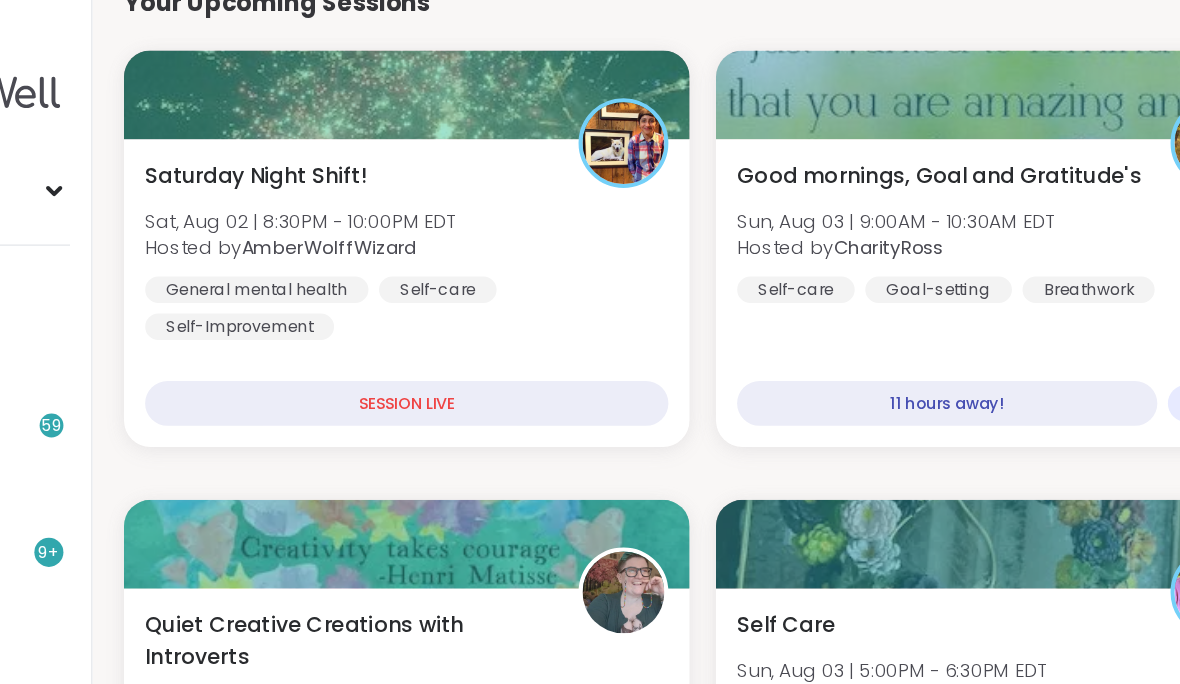 click on "SESSION LIVE" at bounding box center [494, 305] 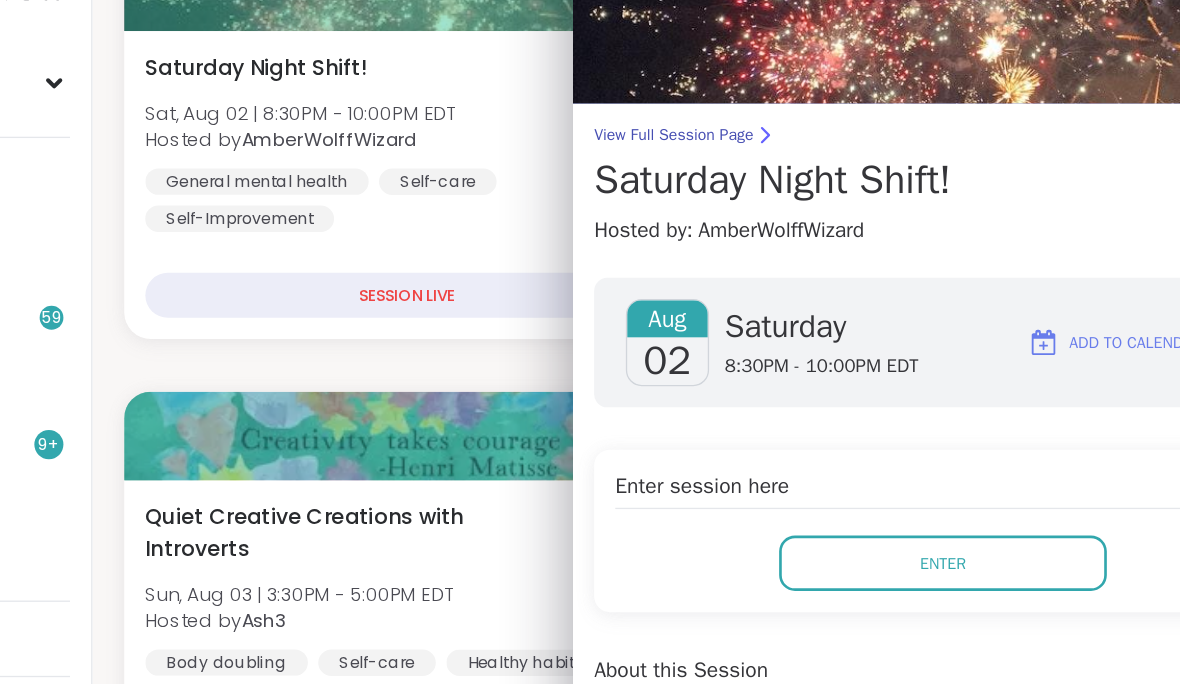 scroll, scrollTop: 316, scrollLeft: 0, axis: vertical 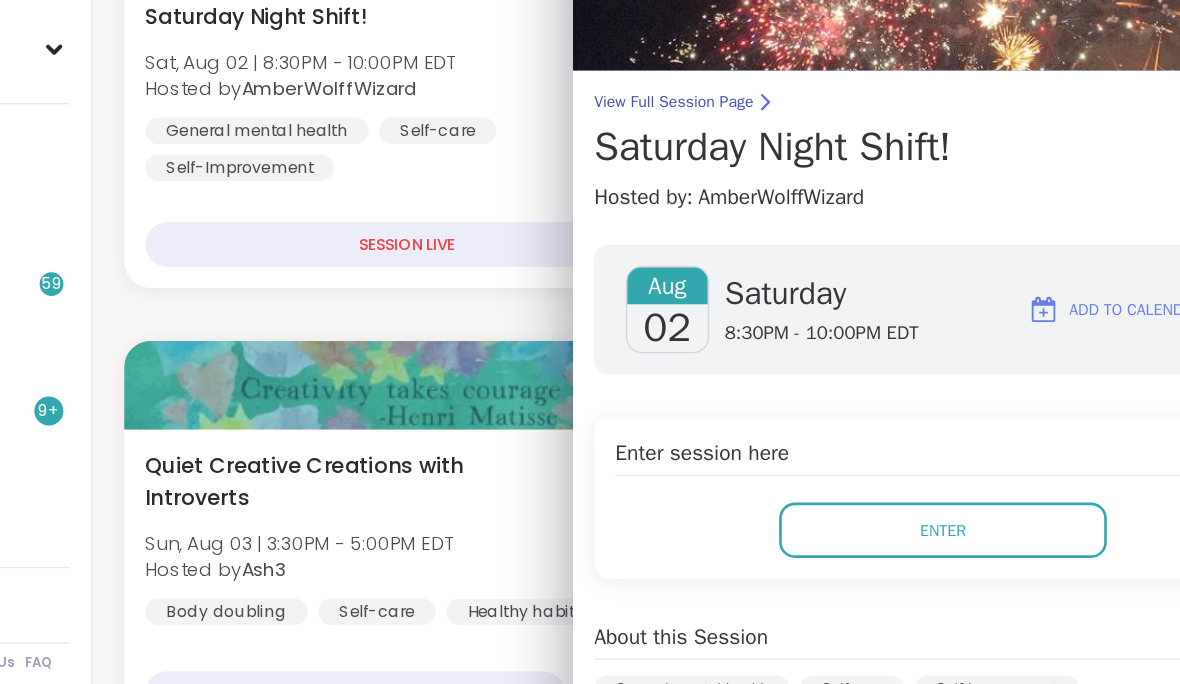 click on "Enter session here Enter" at bounding box center [900, 483] 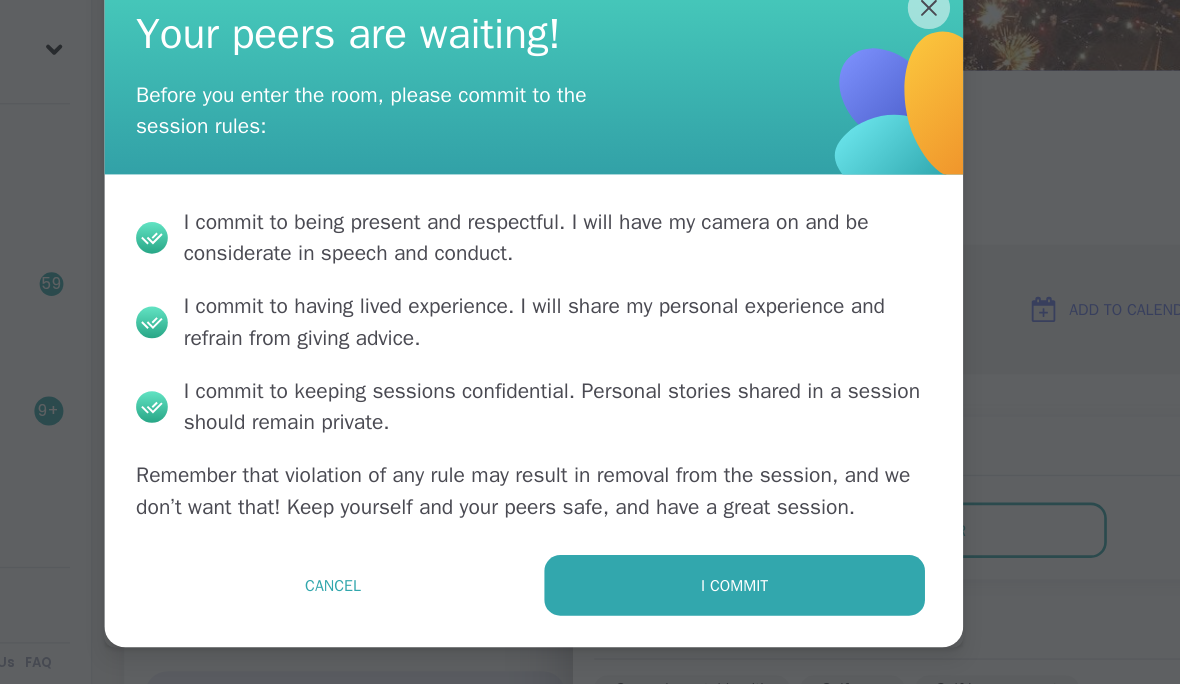 click on "I commit" at bounding box center (742, 550) 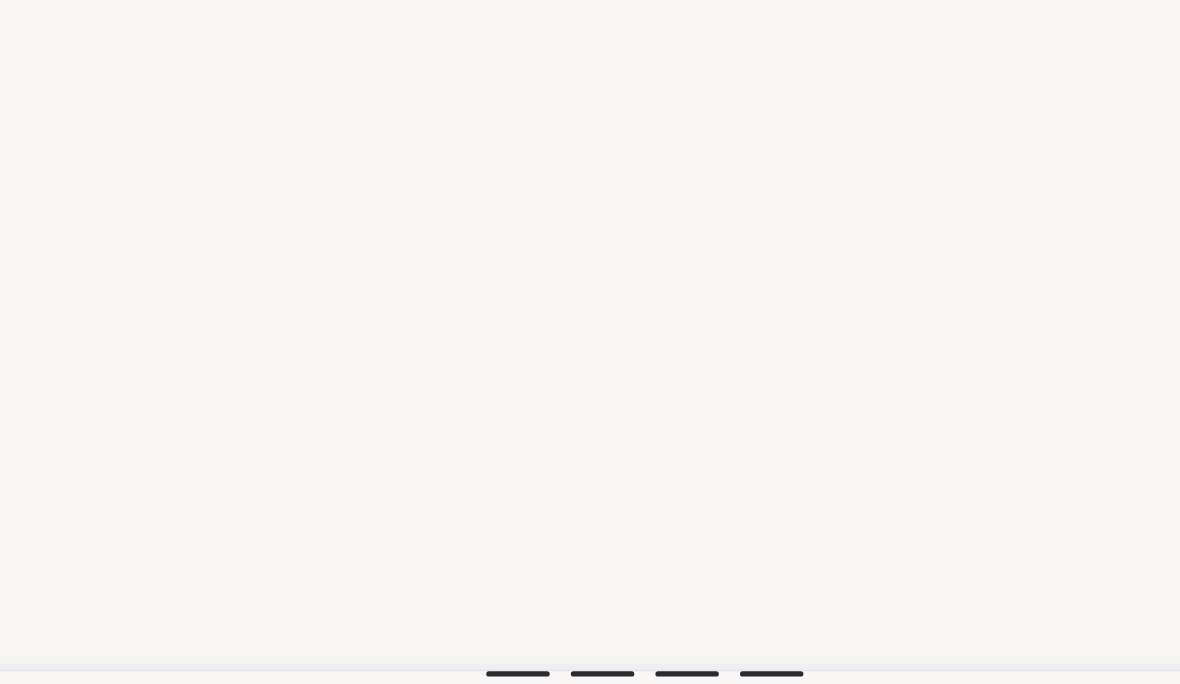 scroll, scrollTop: 0, scrollLeft: 0, axis: both 